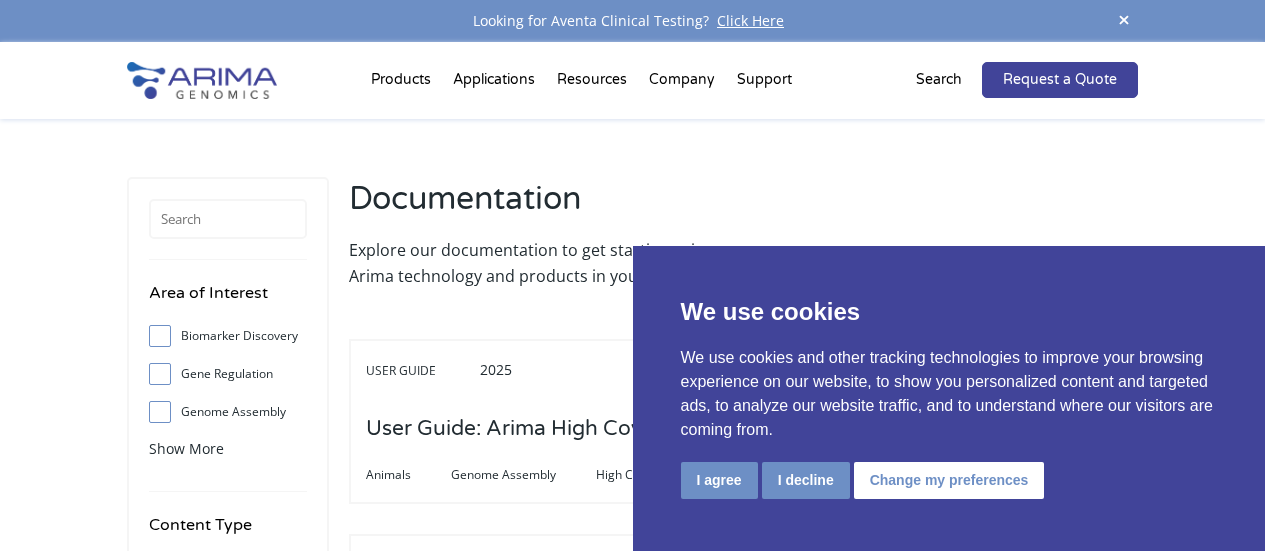 scroll, scrollTop: 0, scrollLeft: 0, axis: both 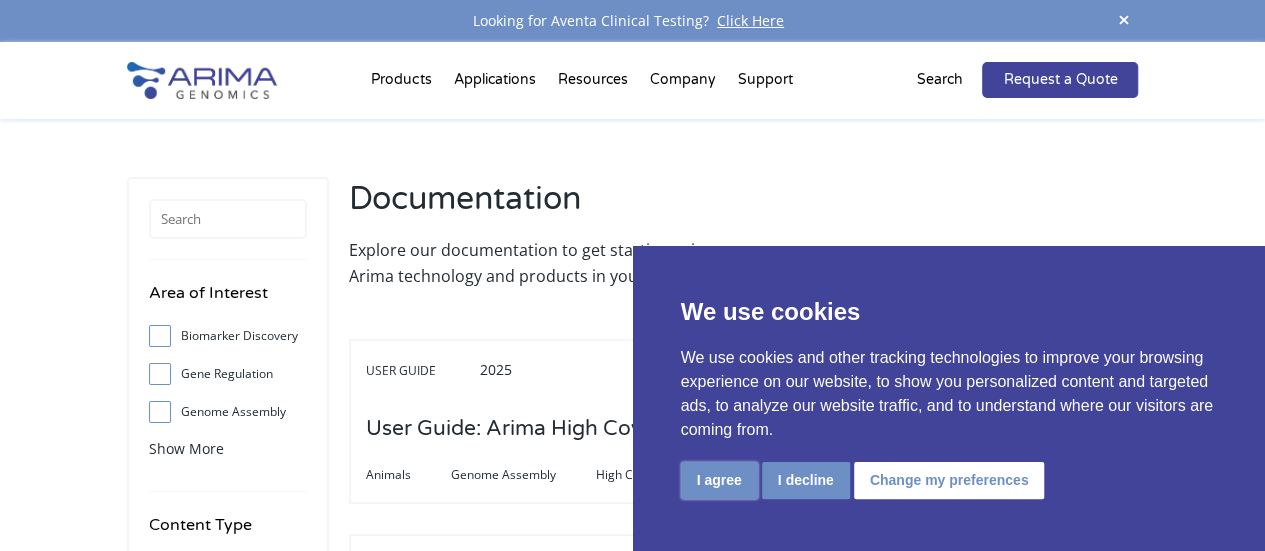 click on "I agree" at bounding box center (719, 480) 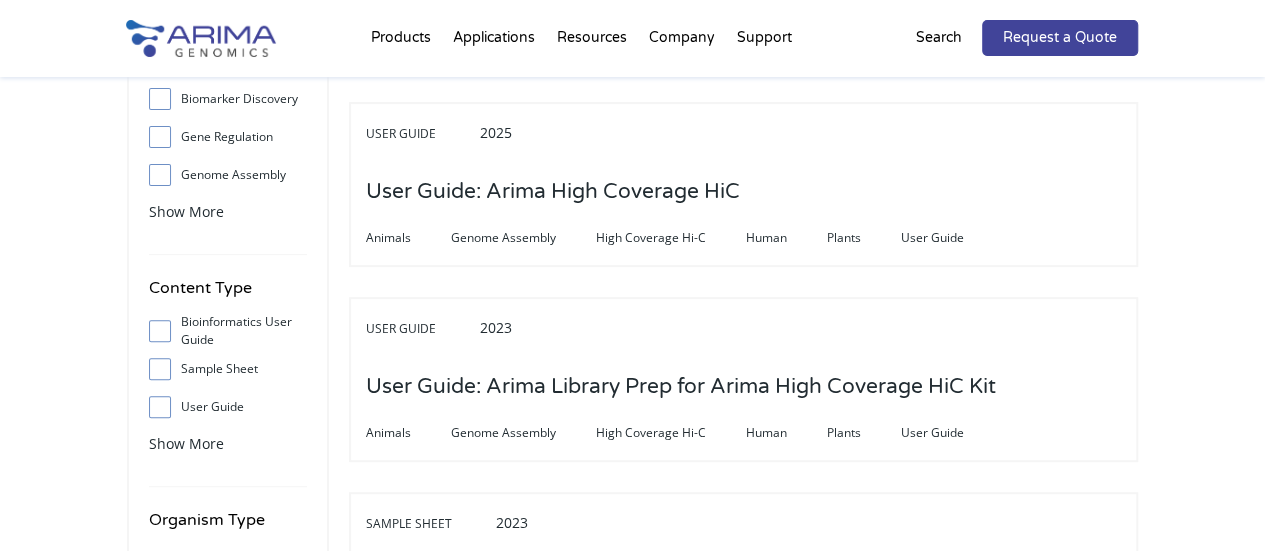 scroll, scrollTop: 248, scrollLeft: 0, axis: vertical 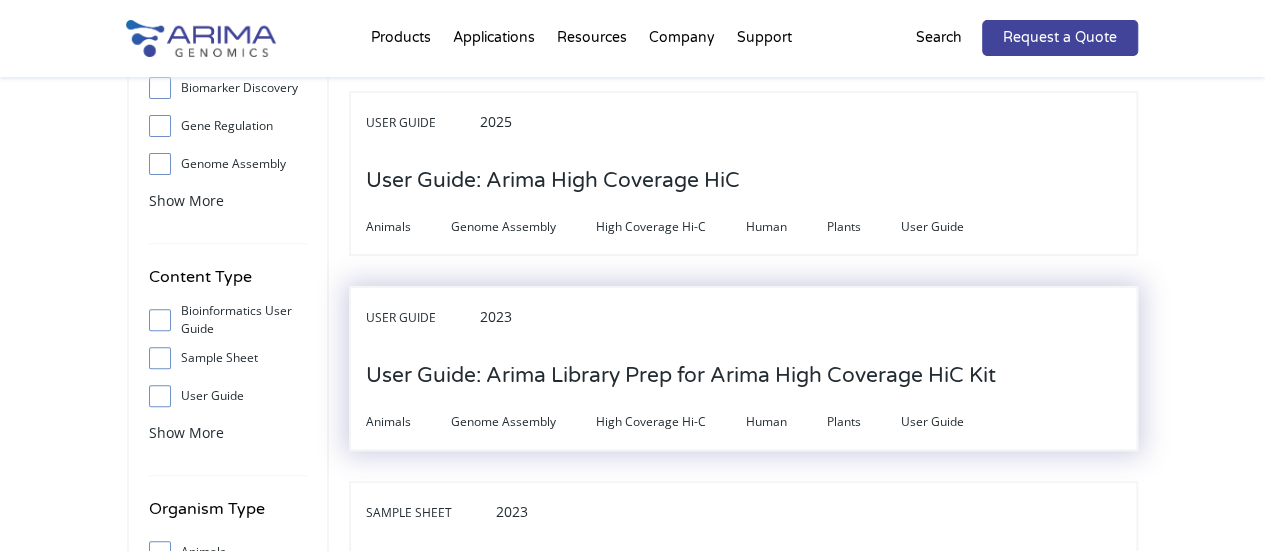 click on "User Guide: Arima Library Prep for Arima High Coverage HiC Kit" at bounding box center [681, 376] 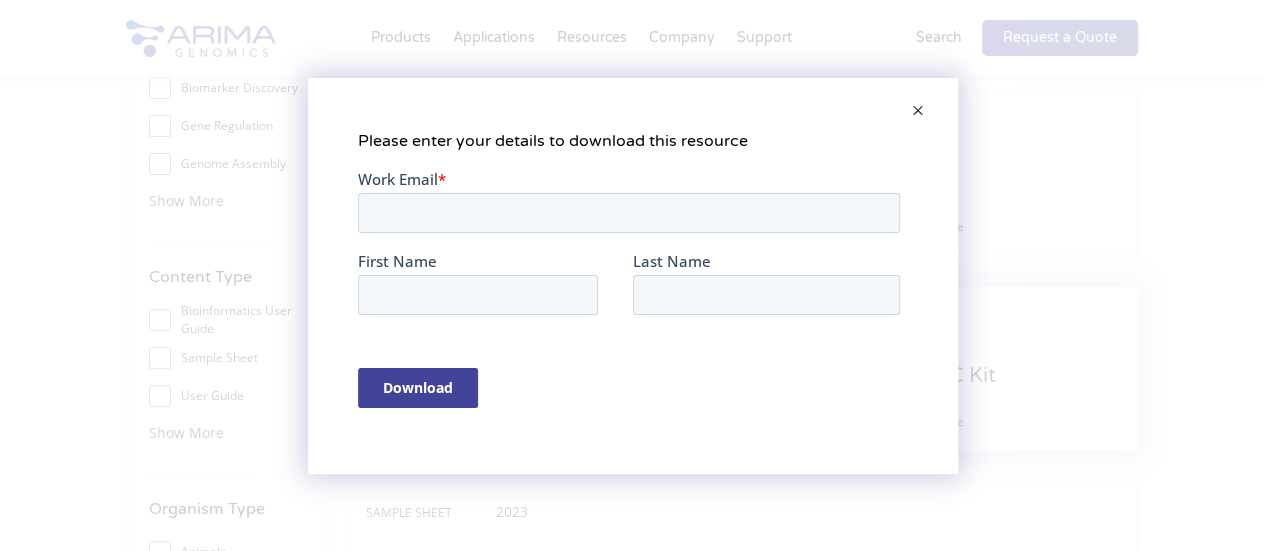 scroll, scrollTop: 0, scrollLeft: 0, axis: both 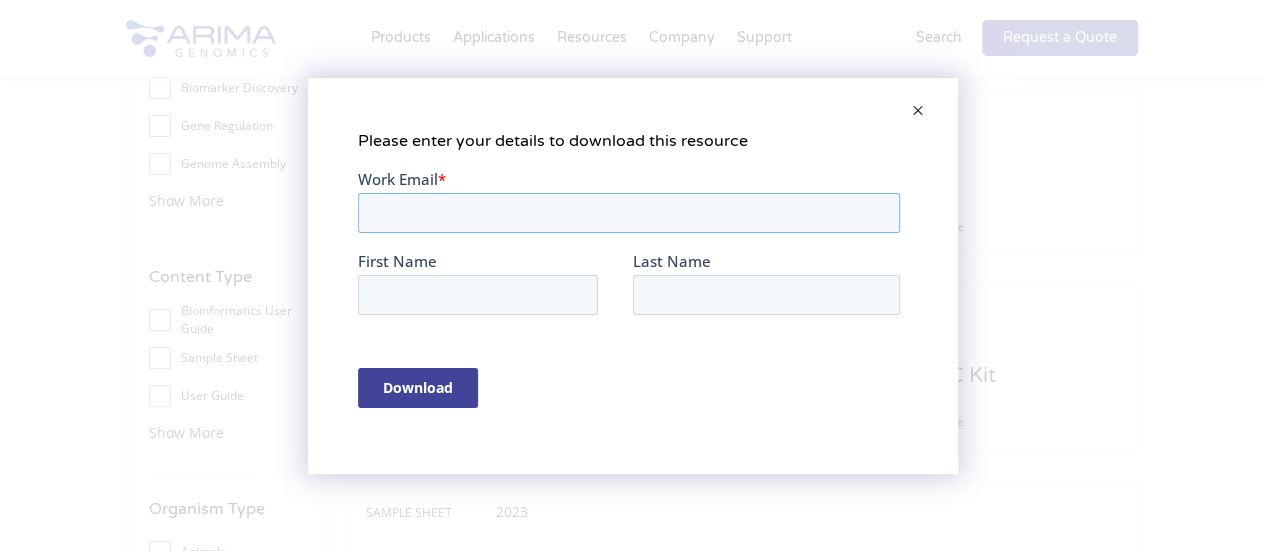 click on "Work Email *" at bounding box center (628, 212) 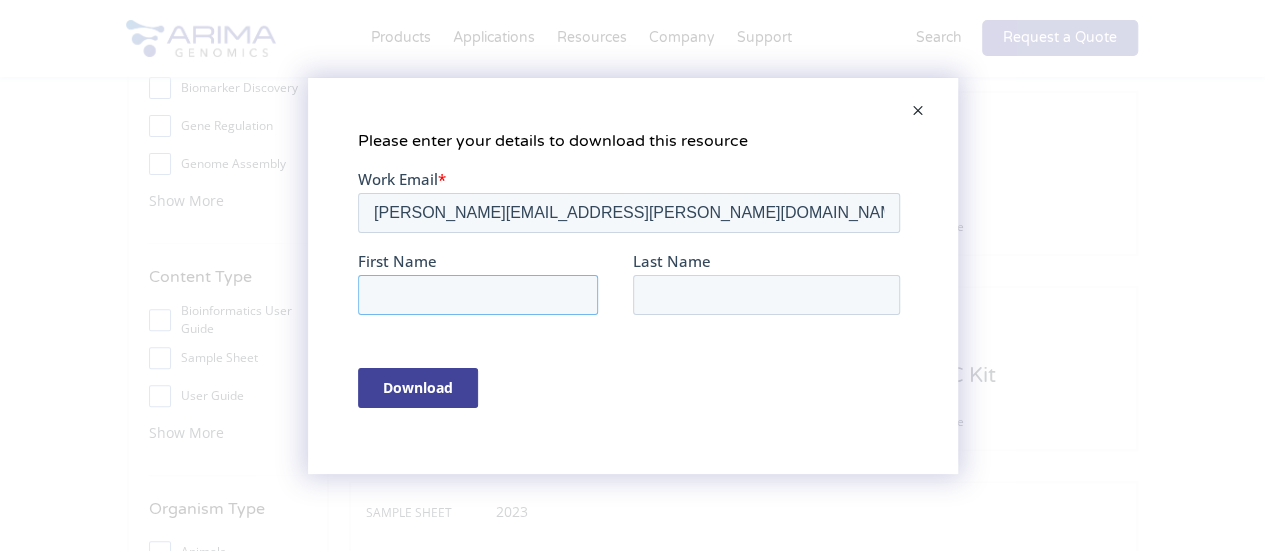 type on "Viviana" 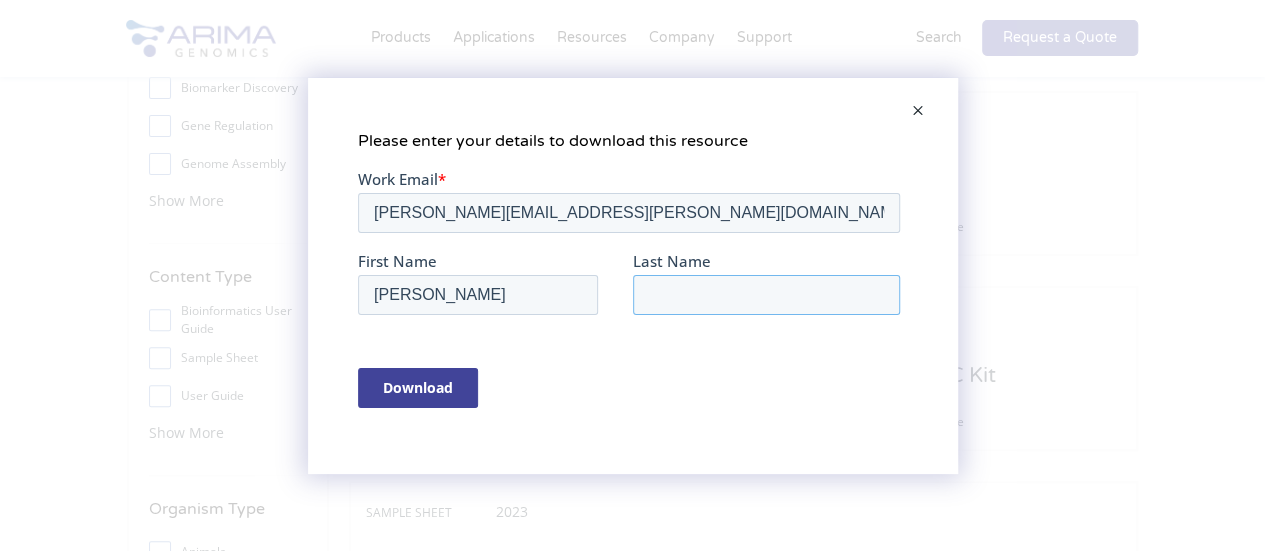 type on "Pagone" 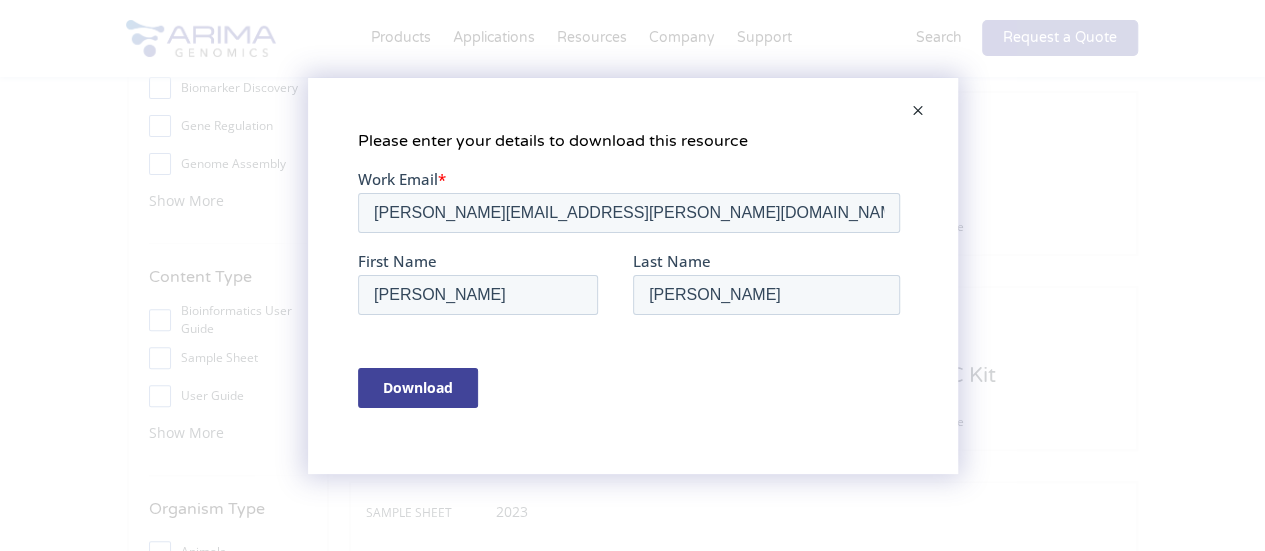 type on "viviana.pagone@ibe.upf-csic.es" 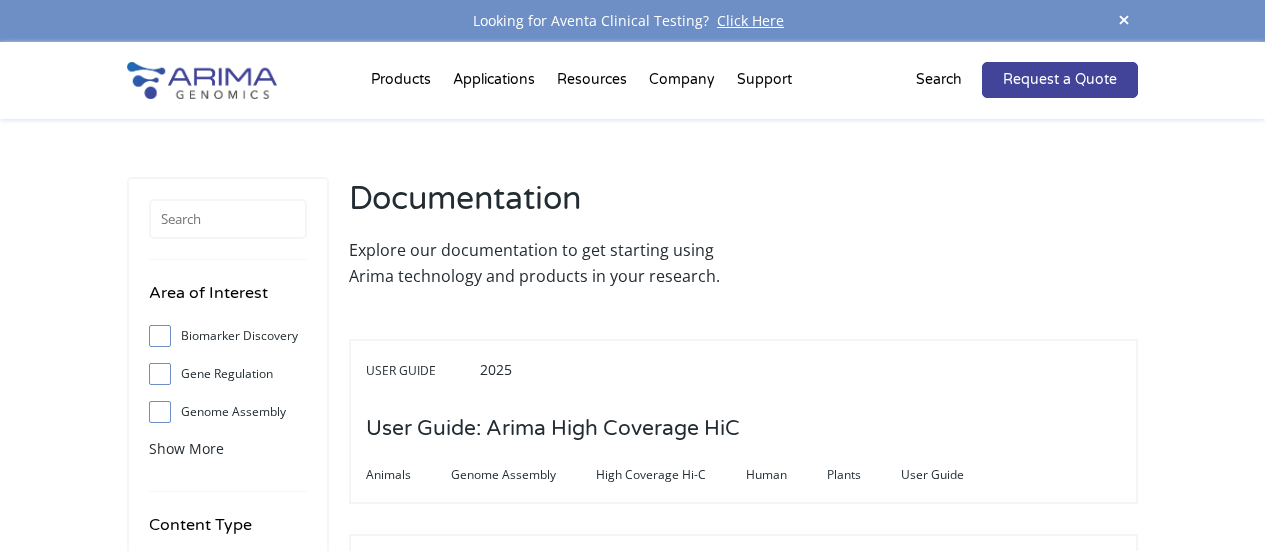 scroll, scrollTop: 0, scrollLeft: 0, axis: both 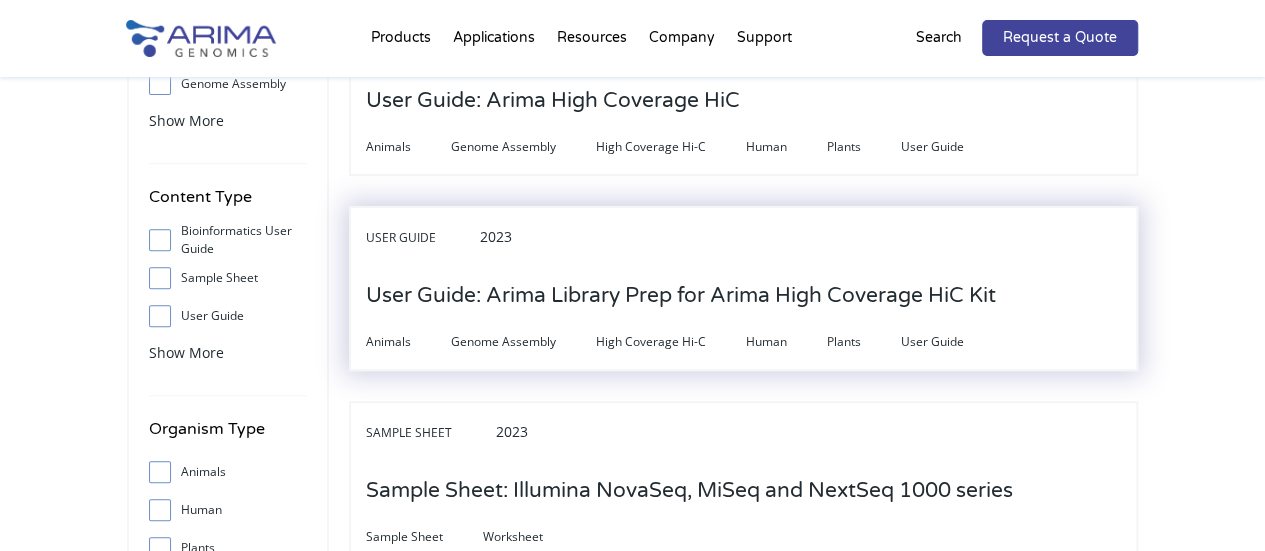 click on "User Guide: Arima Library Prep for Arima High Coverage HiC Kit" at bounding box center [681, 296] 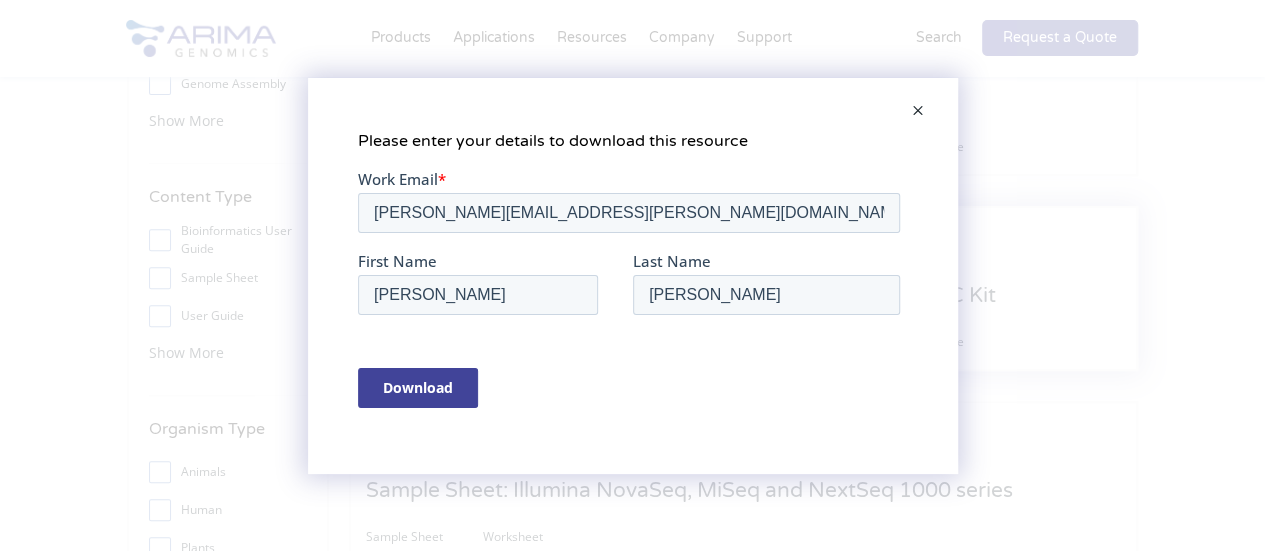 scroll, scrollTop: 0, scrollLeft: 0, axis: both 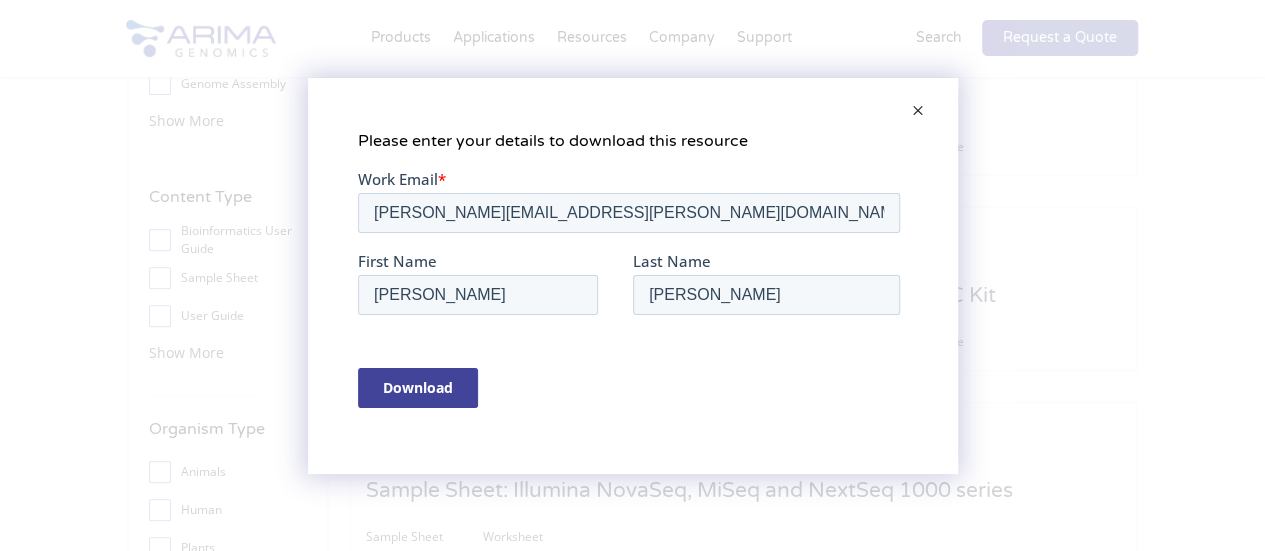 click on "Download" at bounding box center (417, 387) 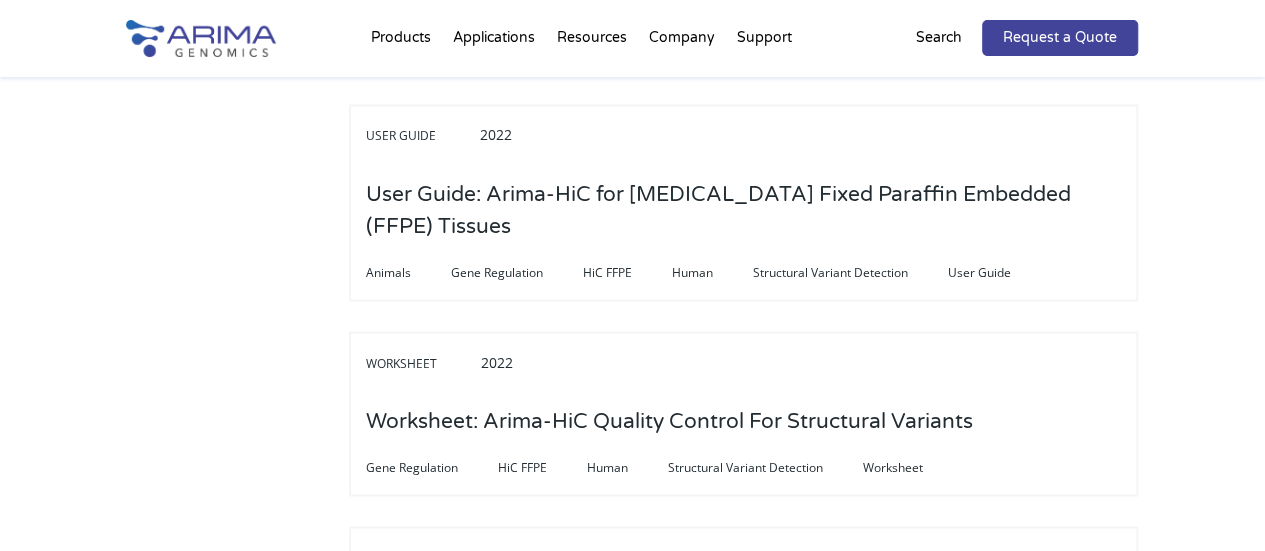 scroll, scrollTop: 1722, scrollLeft: 0, axis: vertical 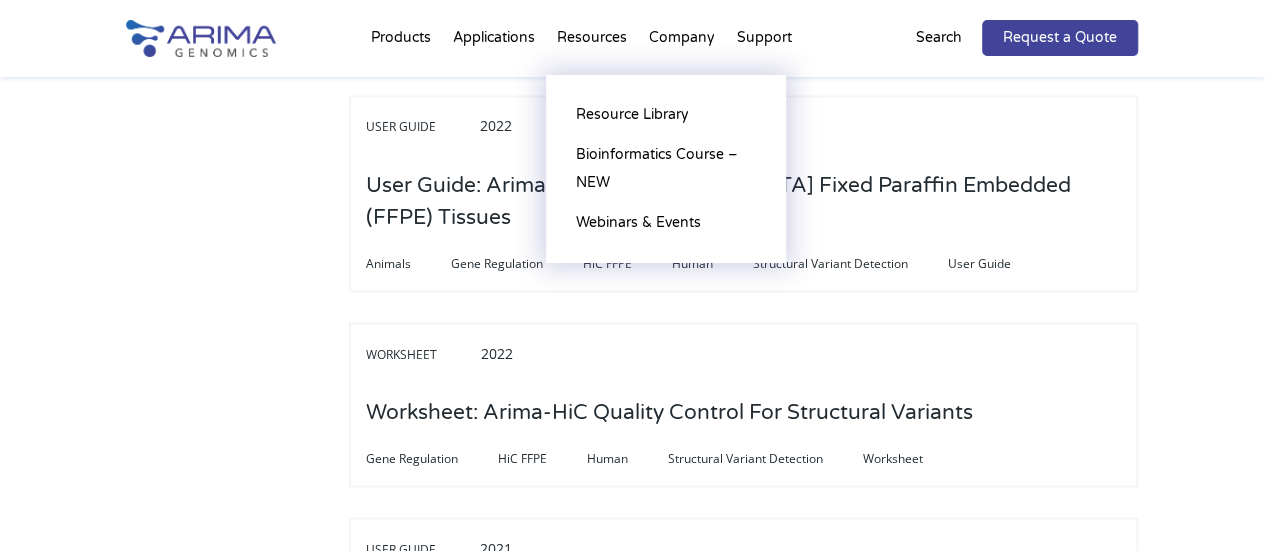 click on "Resources Resource Library Documentation Publications Literature Videos Blog Bioinformatics Course – NEW Webinars & Events" at bounding box center [592, 42] 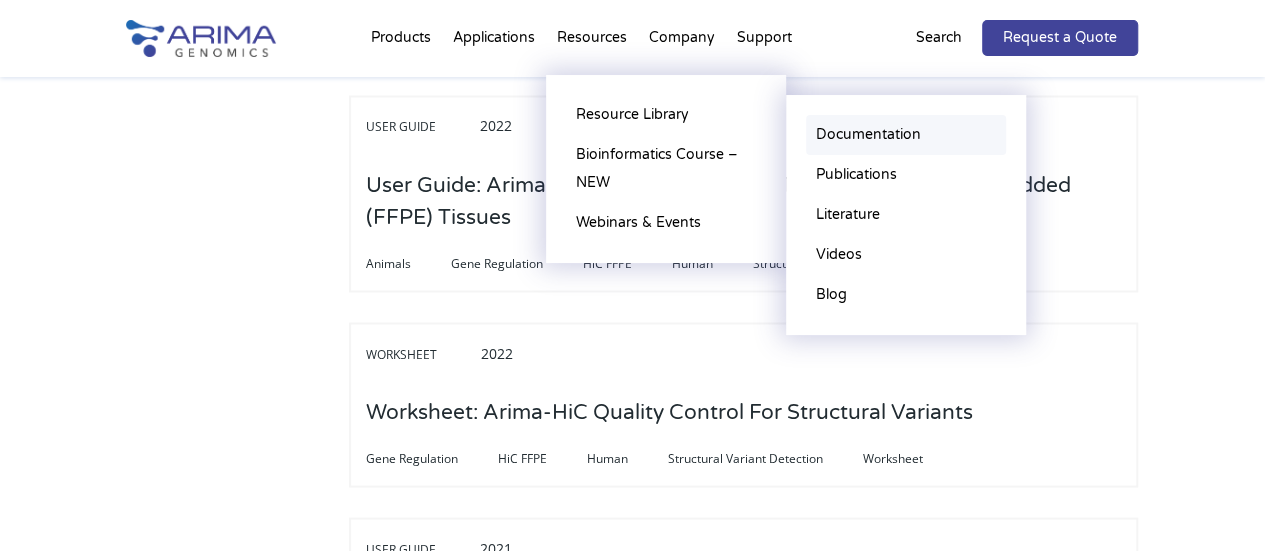 click on "Documentation" at bounding box center (906, 135) 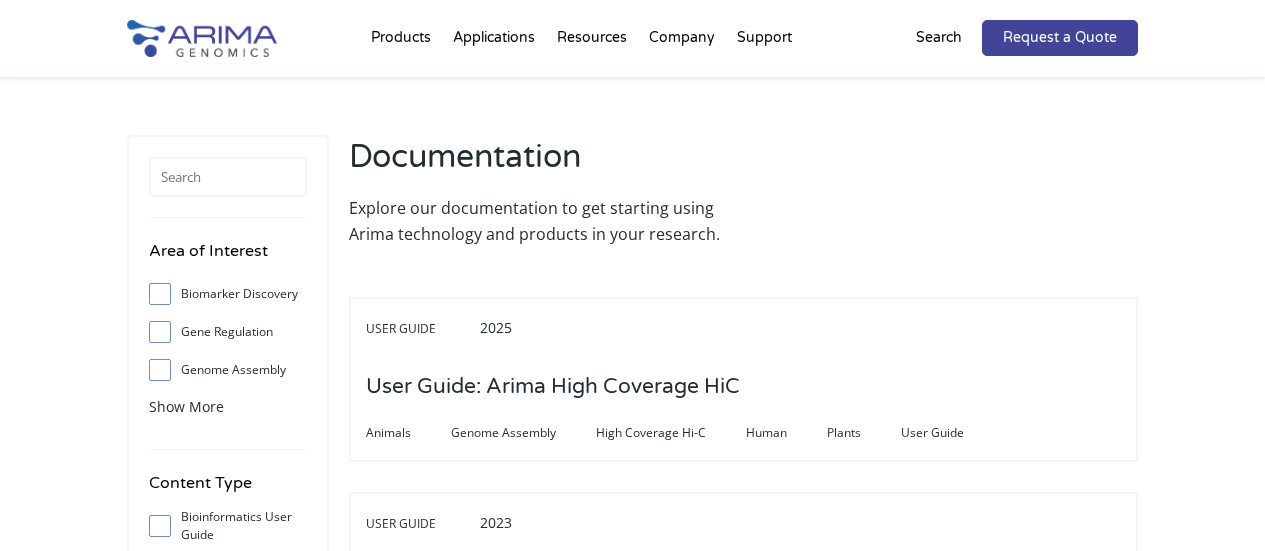 scroll, scrollTop: 0, scrollLeft: 0, axis: both 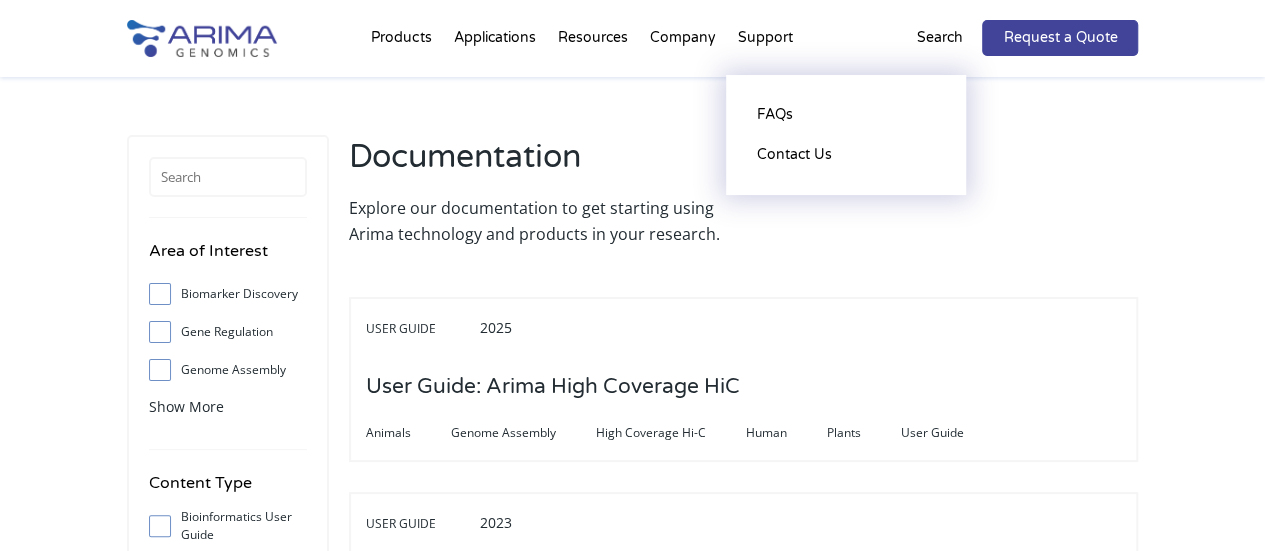 click on "Support FAQs Contact Us" at bounding box center (764, 42) 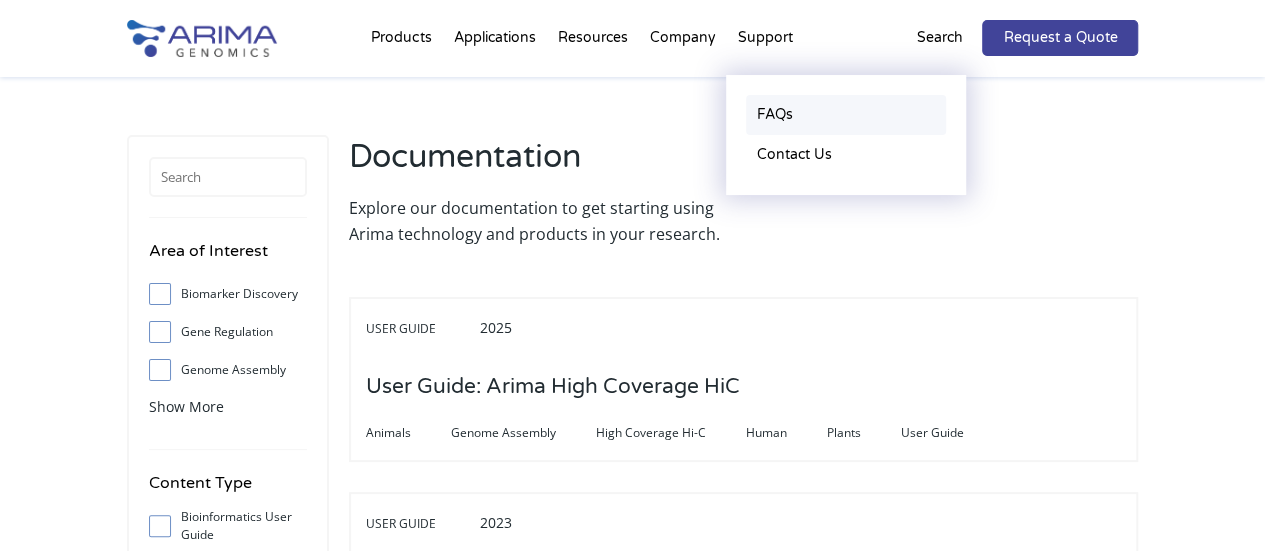 click on "FAQs" at bounding box center [846, 115] 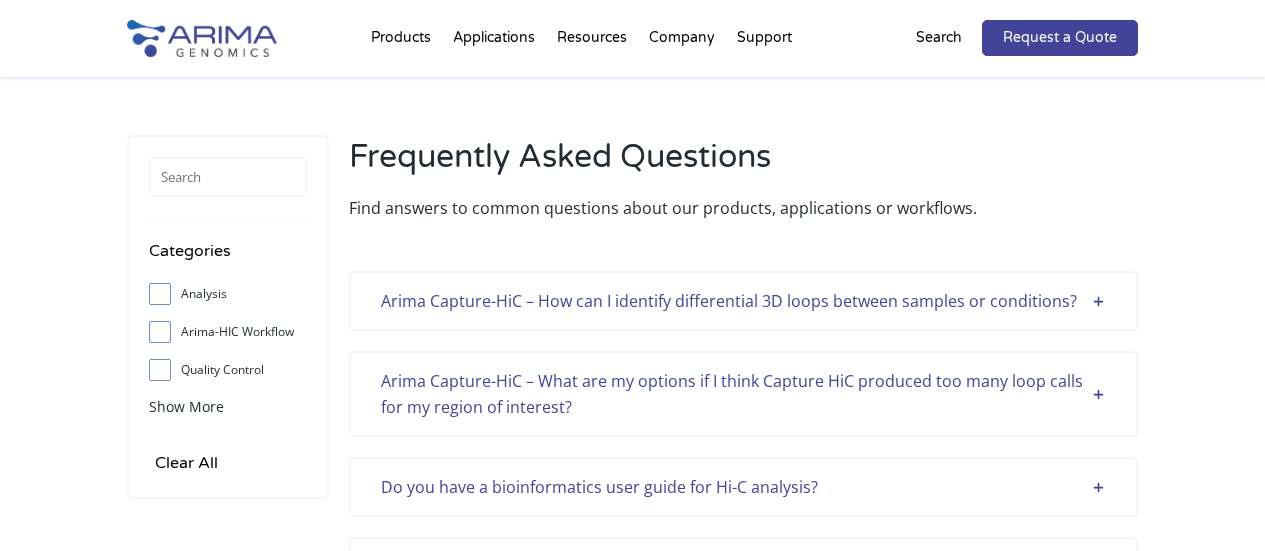 scroll, scrollTop: 0, scrollLeft: 0, axis: both 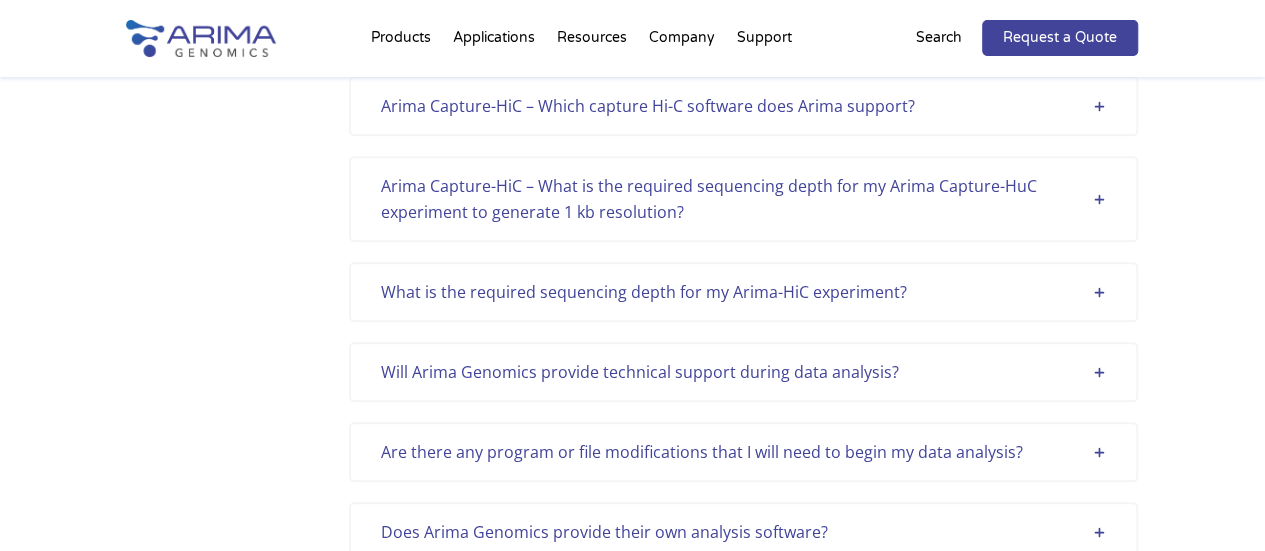 click on "What is the required sequencing depth for my Arima-HiC experiment?" at bounding box center [743, 292] 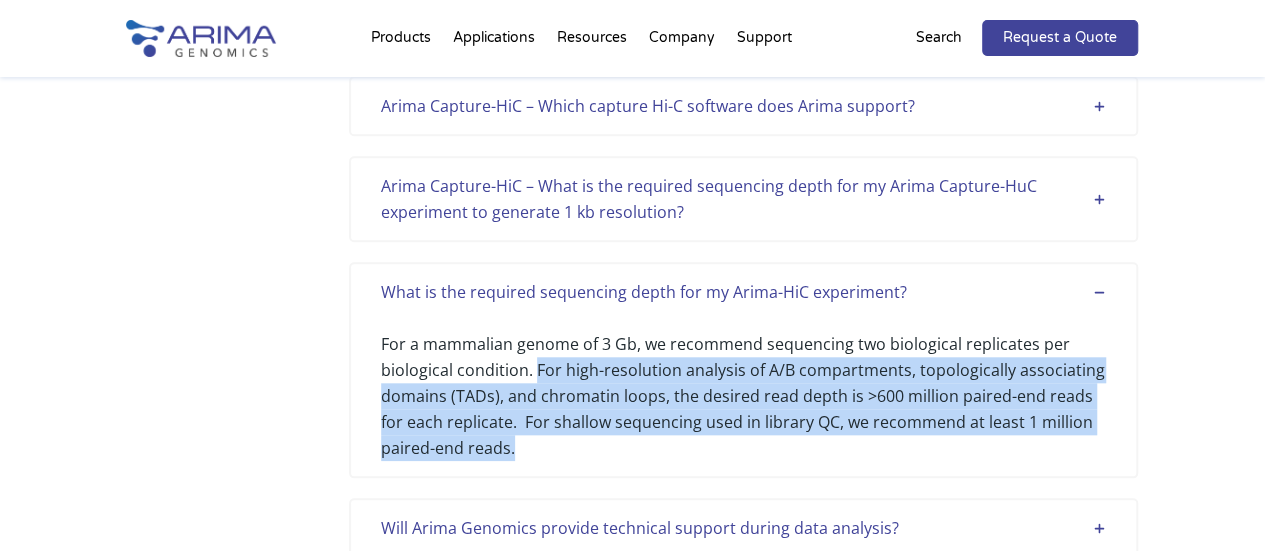 drag, startPoint x: 536, startPoint y: 367, endPoint x: 1063, endPoint y: 447, distance: 533.03754 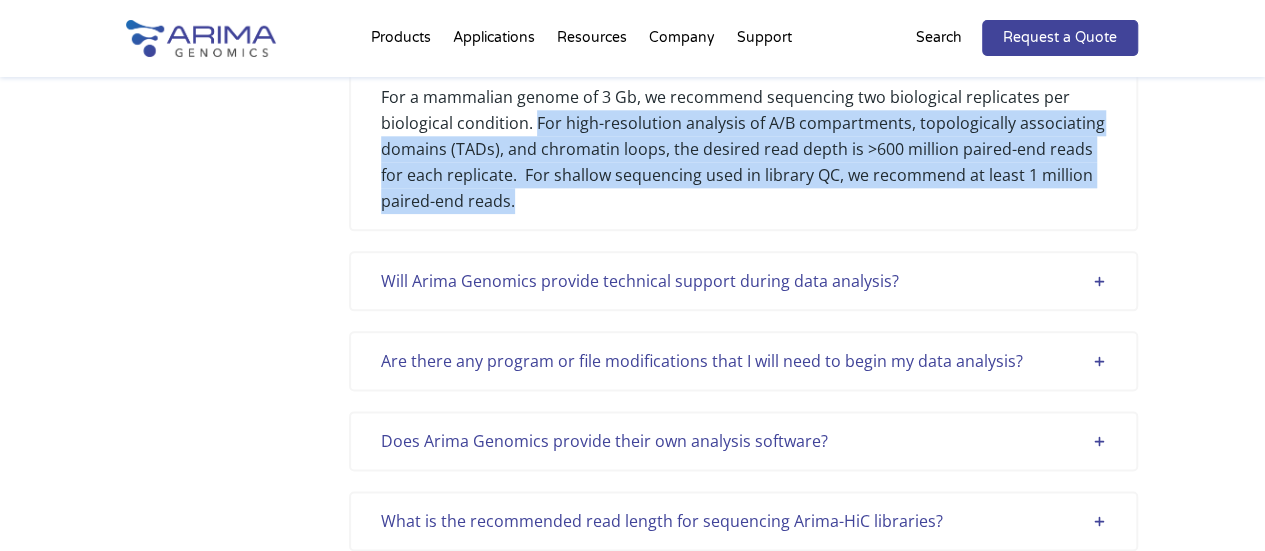 scroll, scrollTop: 1082, scrollLeft: 0, axis: vertical 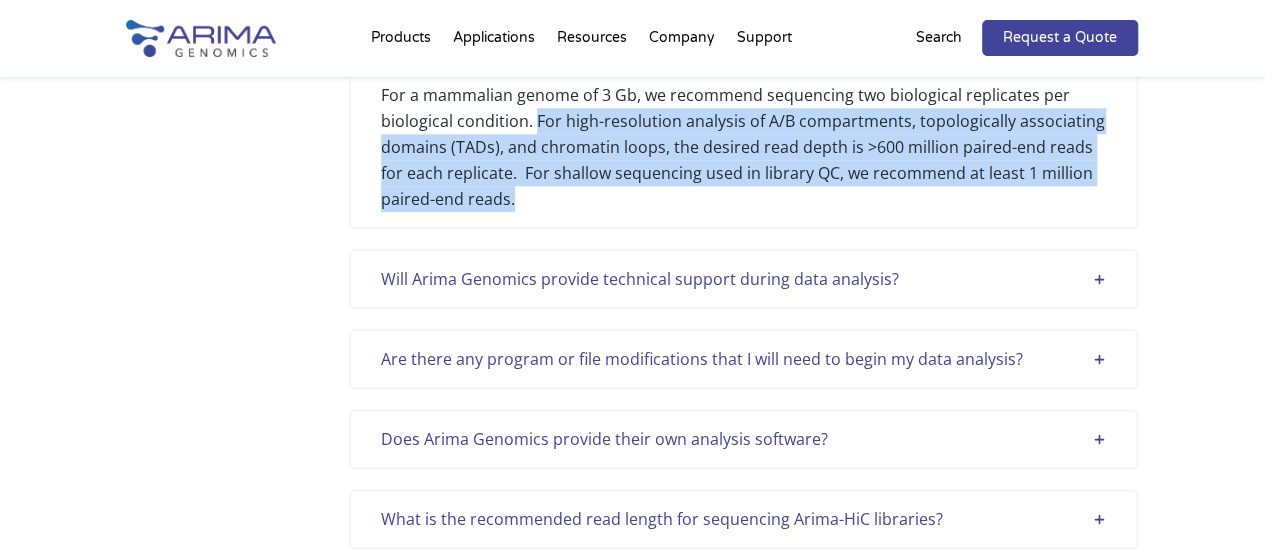 copy on "For high-resolution analysis of A/B compartments, topologically associating domains (TADs), and chromatin loops, the desired read depth is >600 million paired-end reads for each replicate.  For shallow sequencing used in library QC, we recommend at least 1 million paired-end reads." 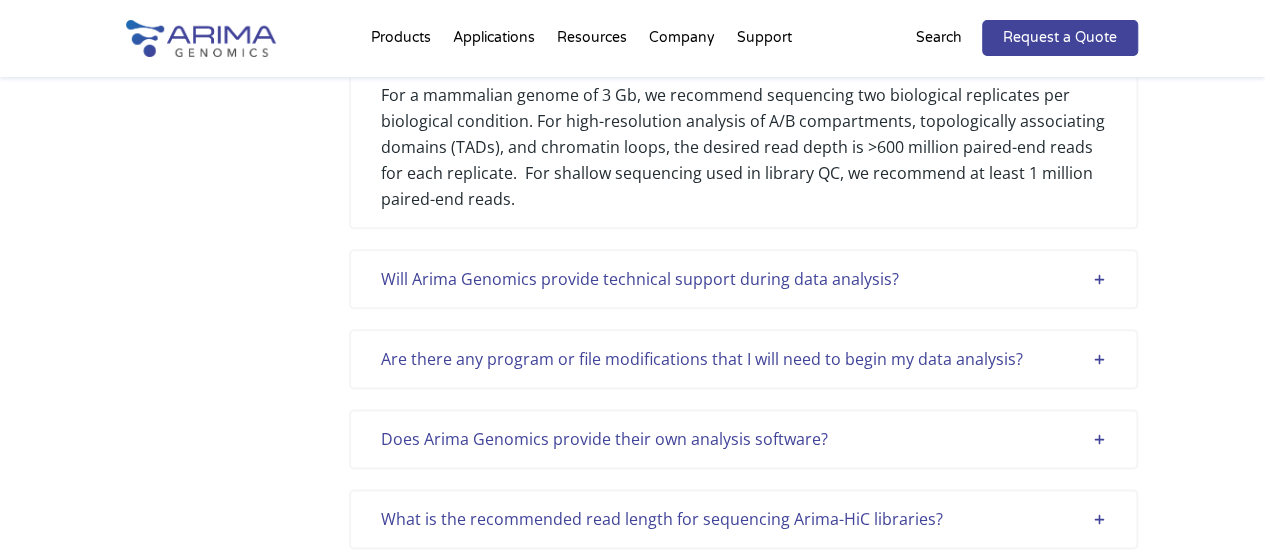 click on "Will Arima Genomics provide technical support during data analysis?" at bounding box center (743, 279) 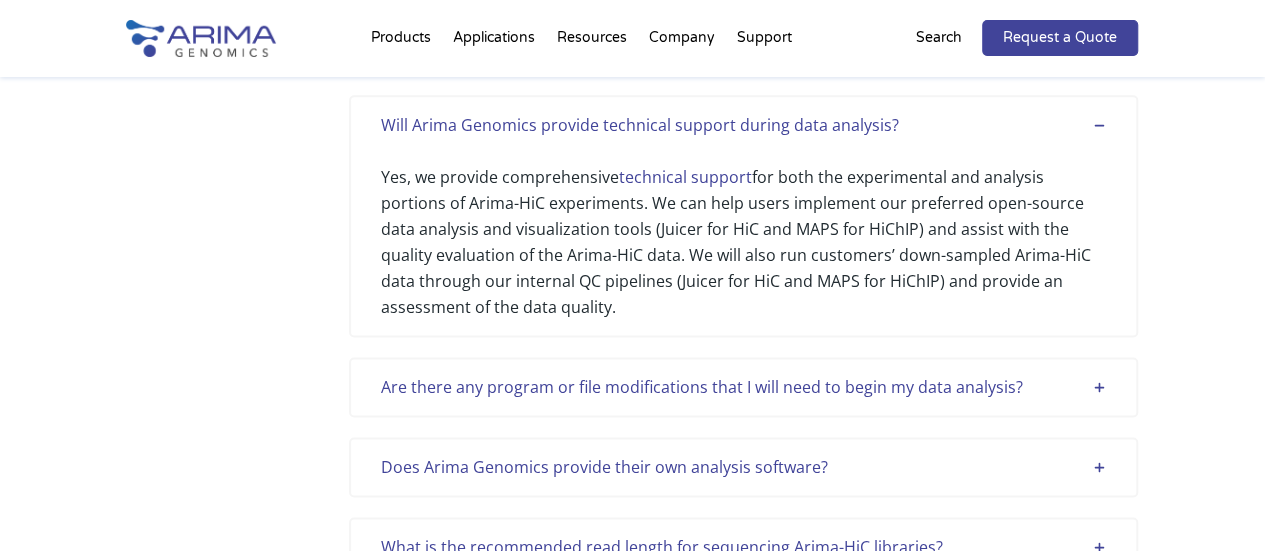 scroll, scrollTop: 1246, scrollLeft: 0, axis: vertical 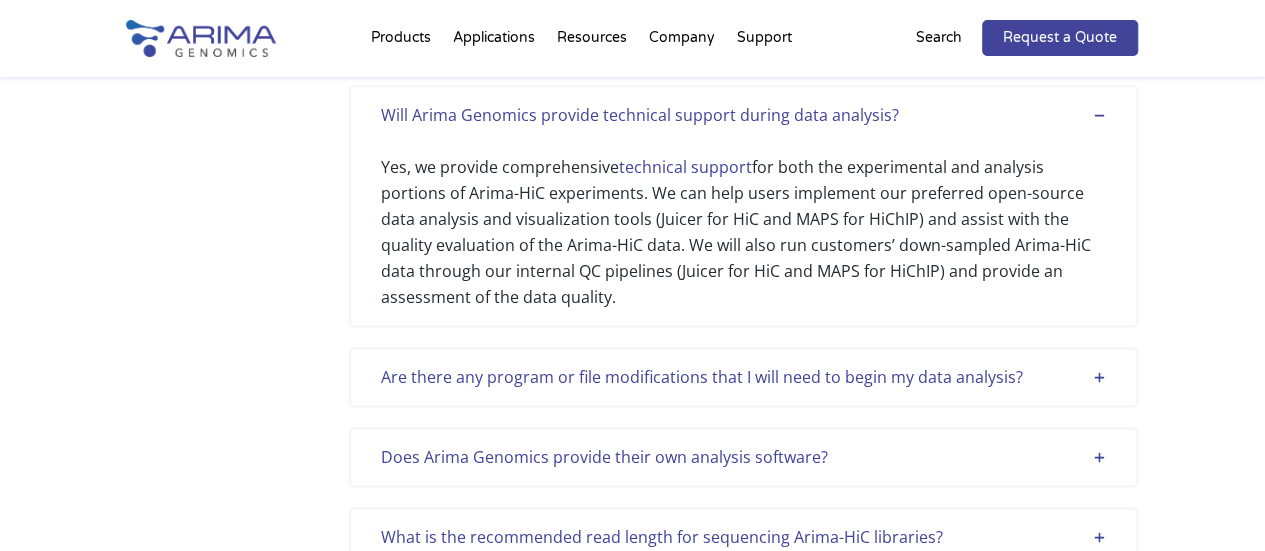 click on "Are there any program or file modifications that I will need to begin my data analysis?" at bounding box center (743, 377) 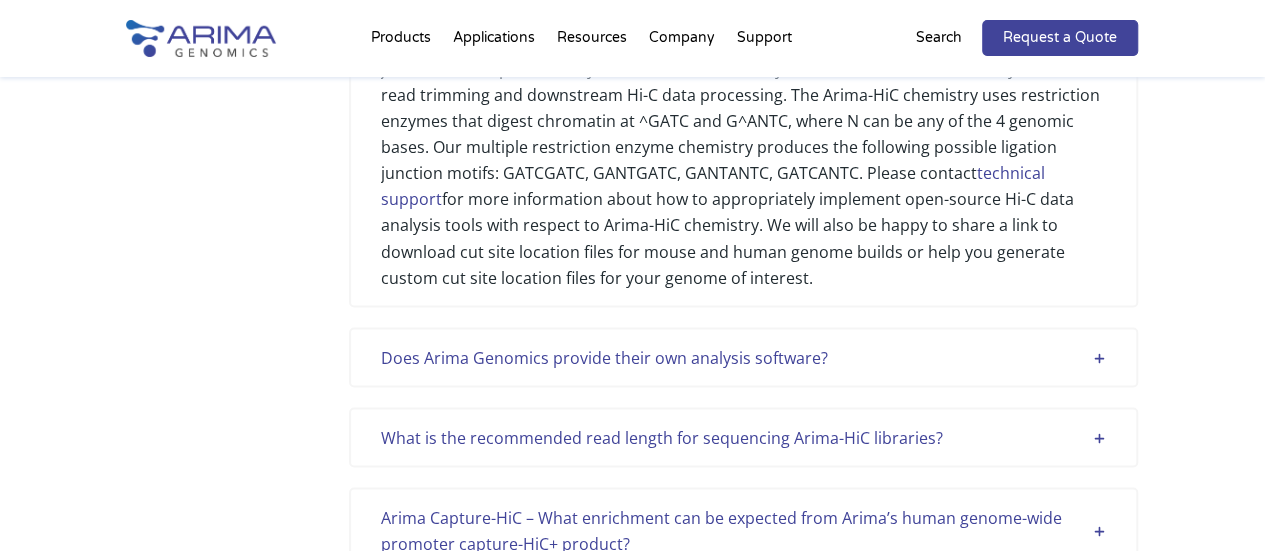scroll, scrollTop: 1662, scrollLeft: 0, axis: vertical 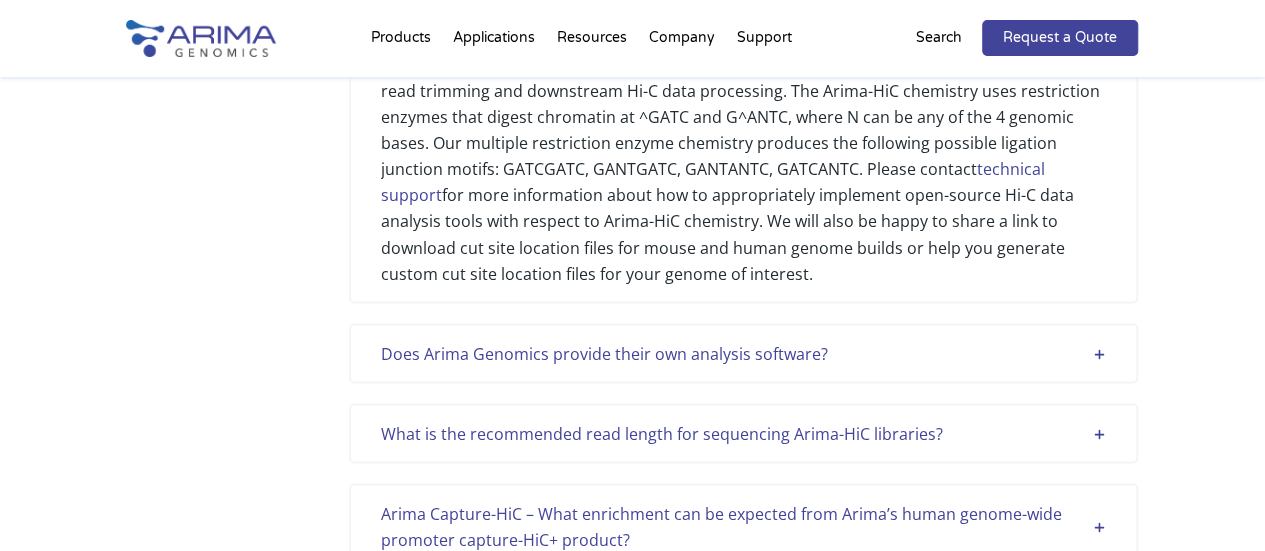 click on "Does Arima Genomics provide their own analysis software?" at bounding box center (743, 353) 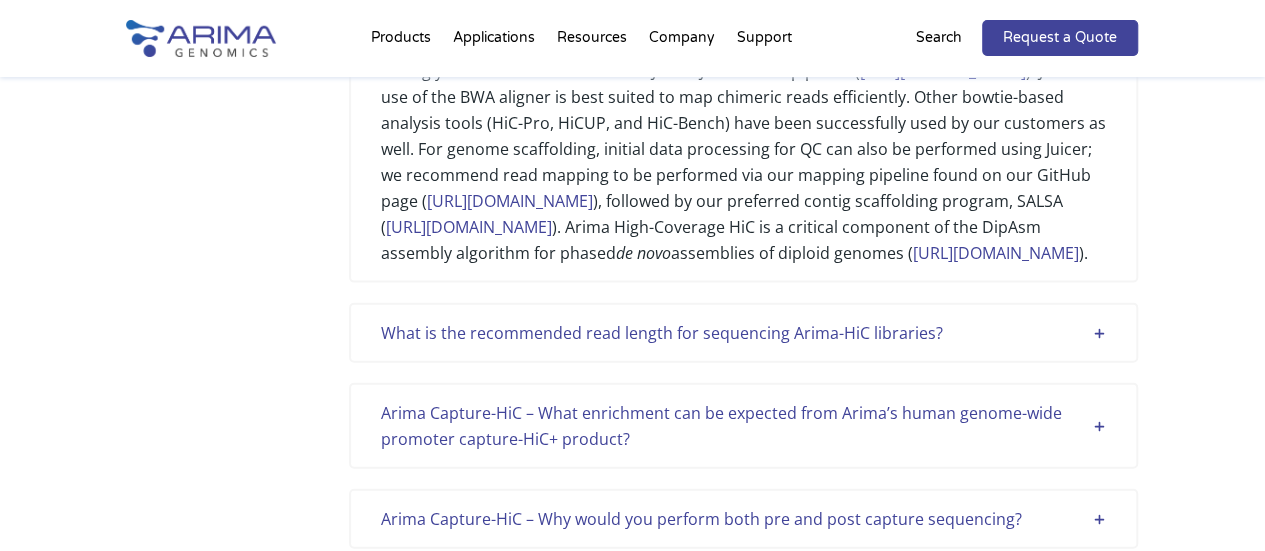scroll, scrollTop: 2076, scrollLeft: 0, axis: vertical 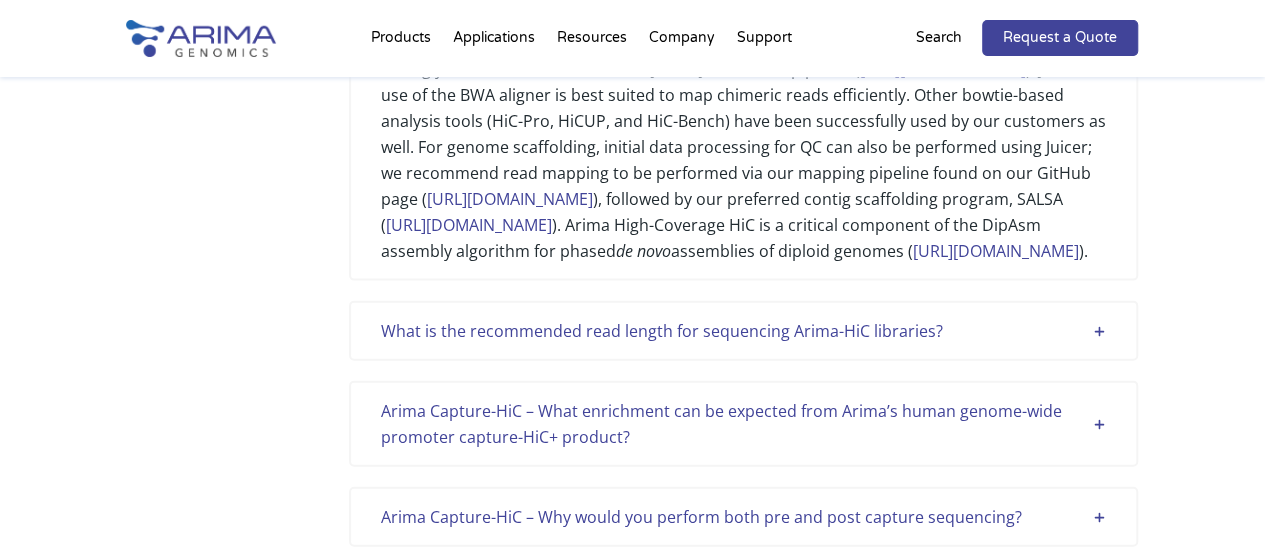 click on "What is the recommended read length for sequencing Arima-HiC libraries?" at bounding box center (743, 331) 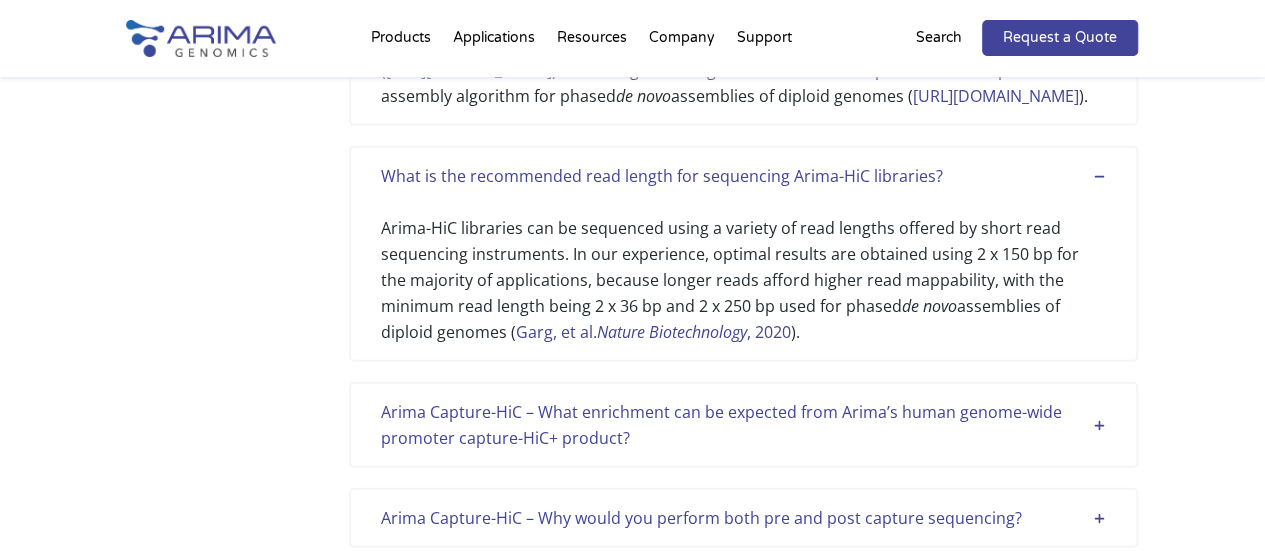 scroll, scrollTop: 2242, scrollLeft: 0, axis: vertical 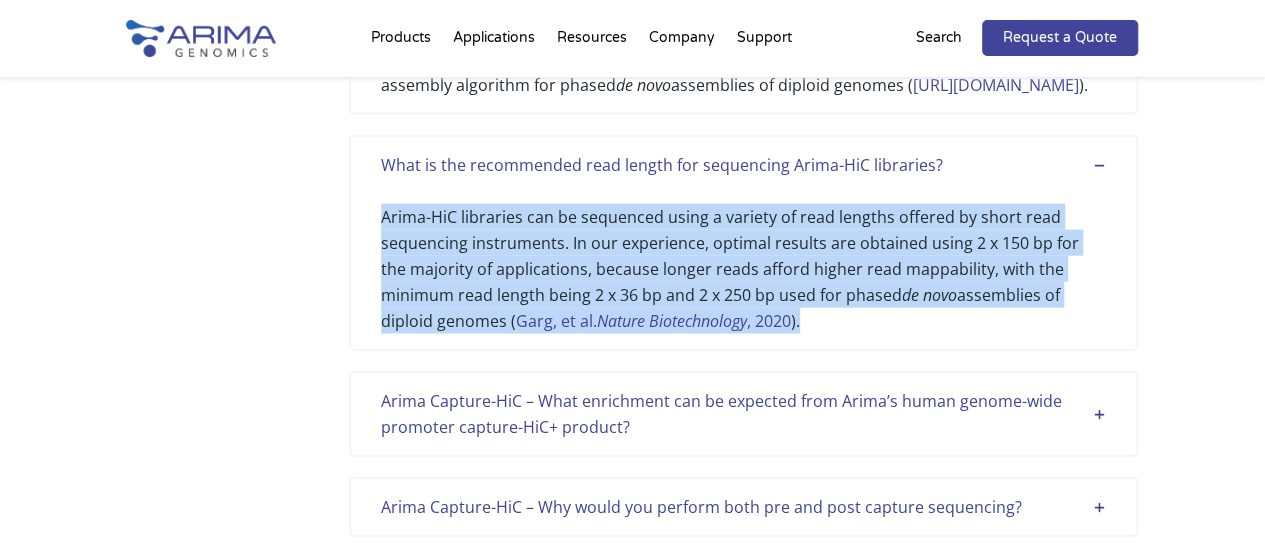 drag, startPoint x: 382, startPoint y: 271, endPoint x: 1083, endPoint y: 364, distance: 707.14215 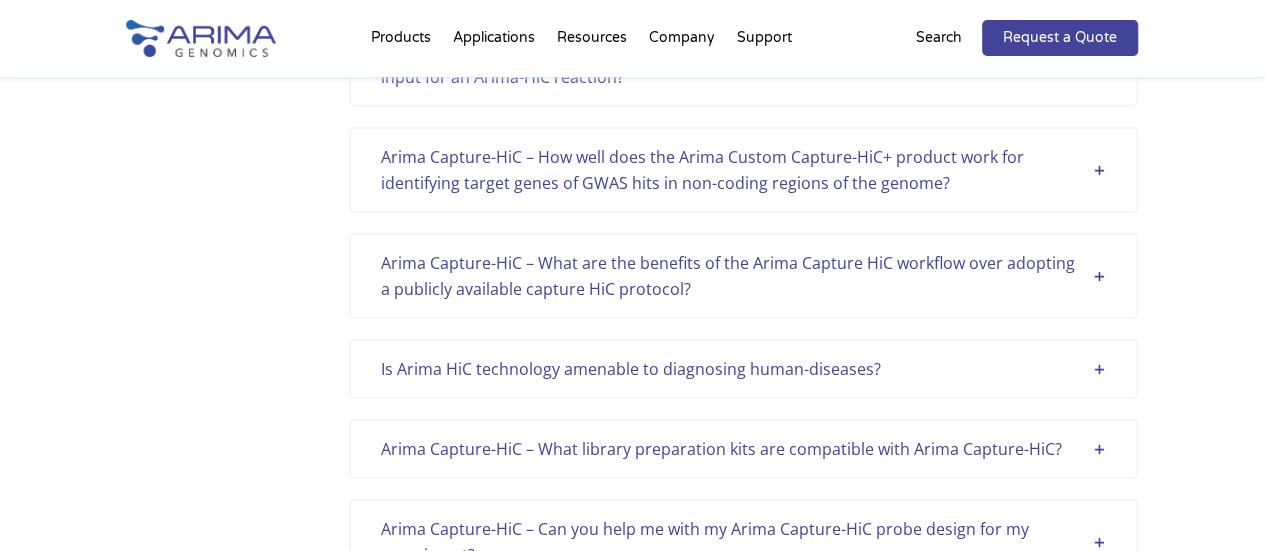 scroll, scrollTop: 3072, scrollLeft: 0, axis: vertical 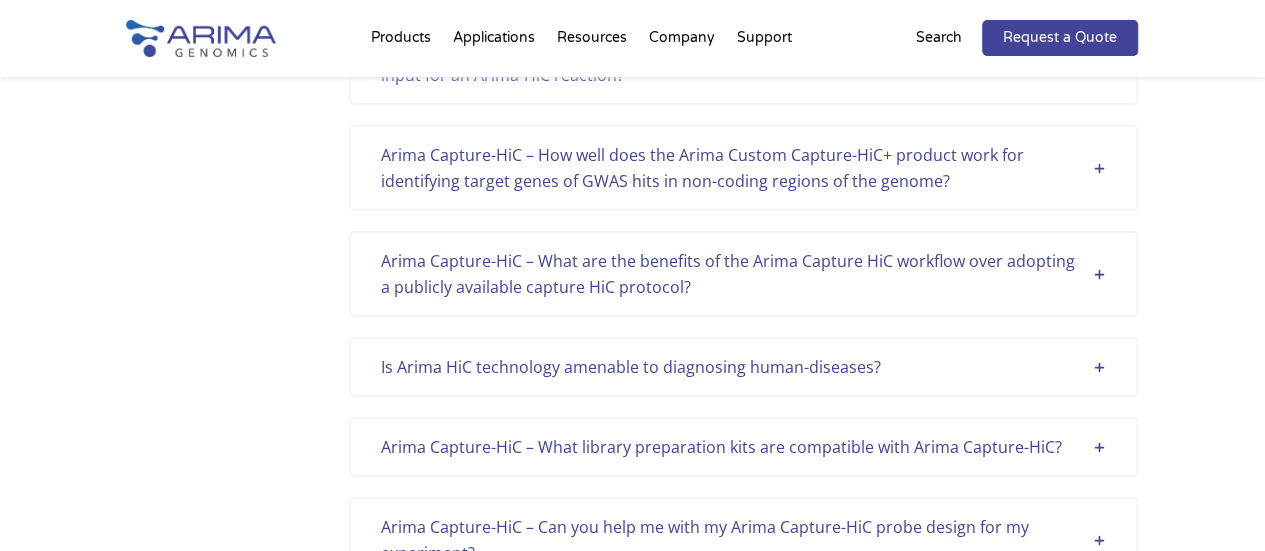 click on "Categories     Analysis      Arima-HIC Workflow      Quality Control      Sample Support    Show More   Show Less   Clear All Frequently Asked Questions Find answers to common questions about our products, applications or workflows.
Arima Capture-HiC – How can I identify differential 3D loops between samples or conditions? Our pipelines currently do not support differential loop calling out of the box. They do provide a visual representation of loop calls to help you compare different samples. Due to the rapidly changing options and significant interest by algorithm developers on differential loop calling we would like to refer our customers to this frequently updated list of other open-source analysis algorithms:  https://github.com/mdozmorov/HiC_tools#differential-interactions . Arima Capture-HiC – What are my options if I think Capture HiC produced too many loop calls for my region of interest? Do you have a bioinformatics user guide for Hi-C analysis? here . . . customer support . )." at bounding box center (633, 599) 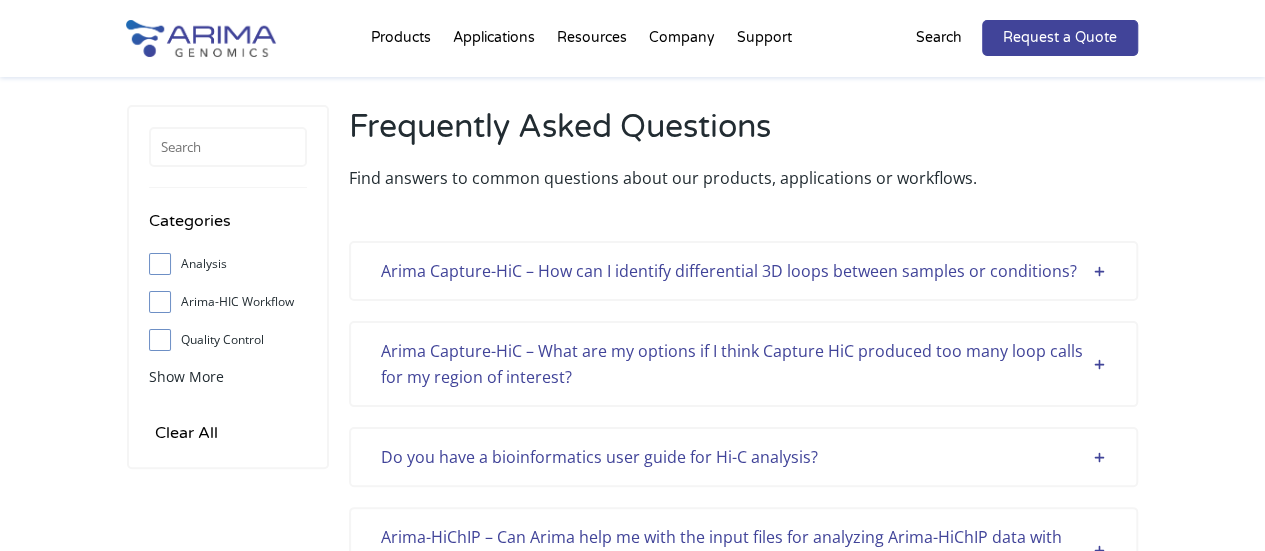 scroll, scrollTop: 0, scrollLeft: 0, axis: both 